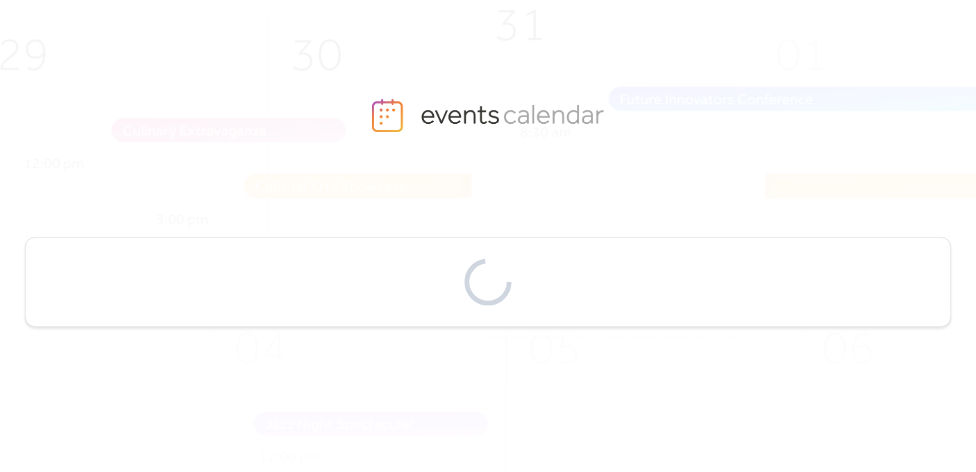 scroll, scrollTop: 0, scrollLeft: 0, axis: both 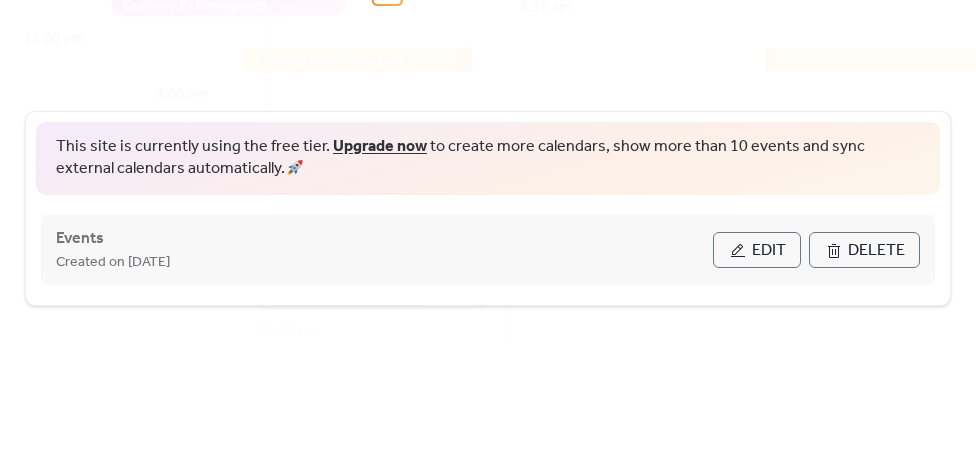 click on "Edit" at bounding box center (769, 251) 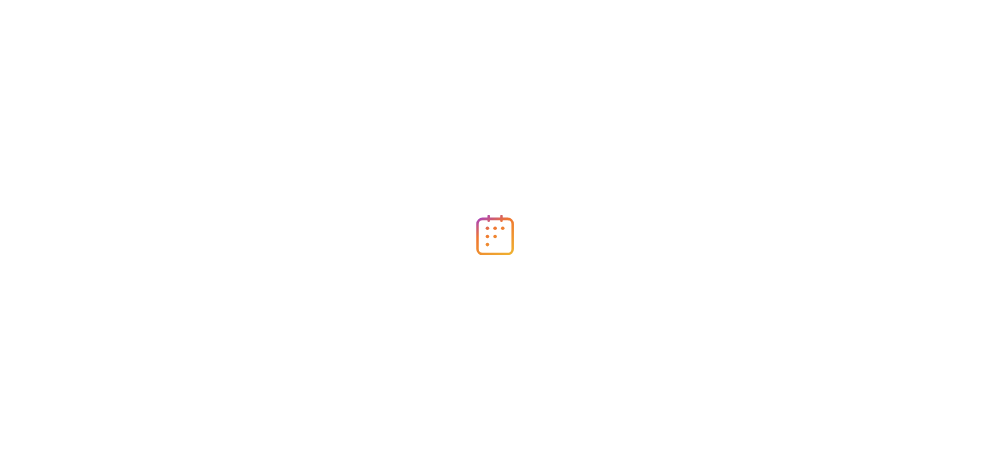 scroll, scrollTop: 0, scrollLeft: 0, axis: both 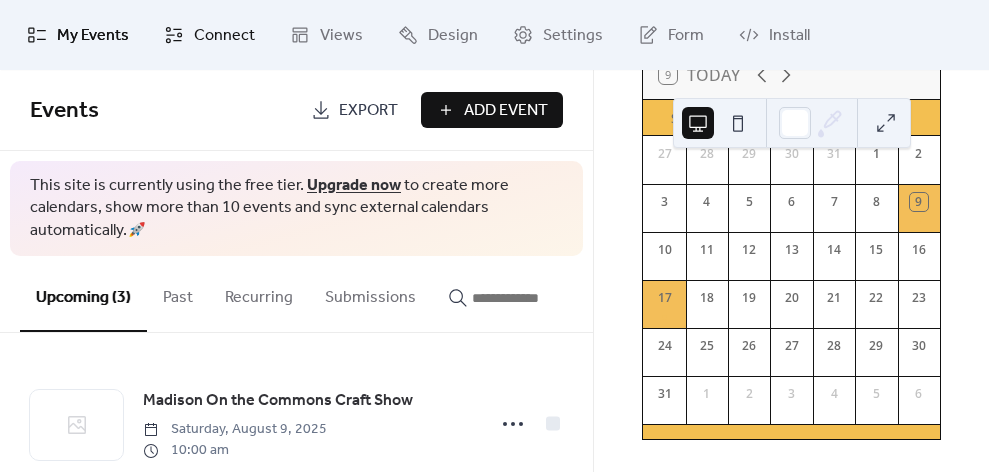 click on "Connect" at bounding box center (224, 36) 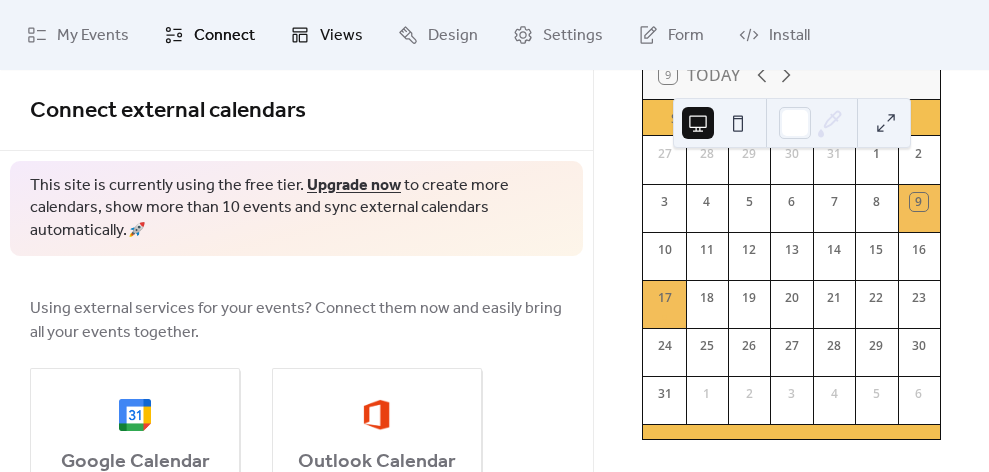 click on "Views" at bounding box center (341, 36) 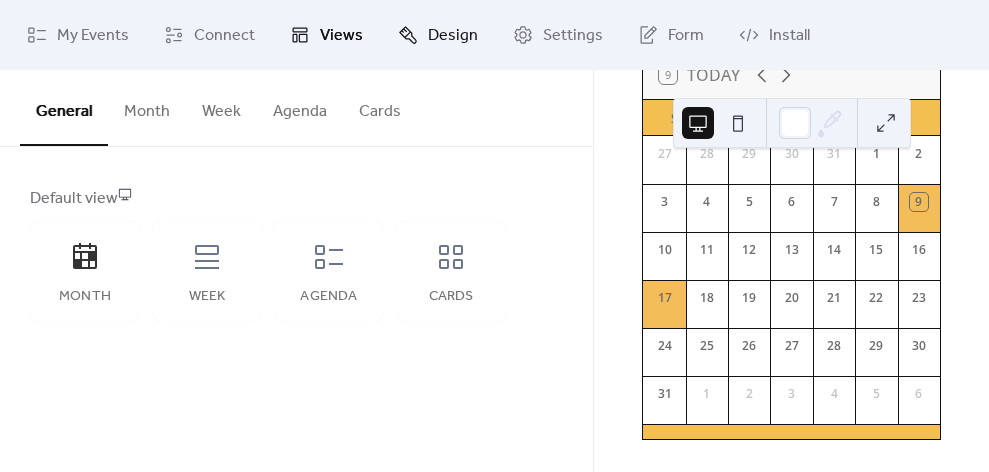 click on "Design" at bounding box center [453, 36] 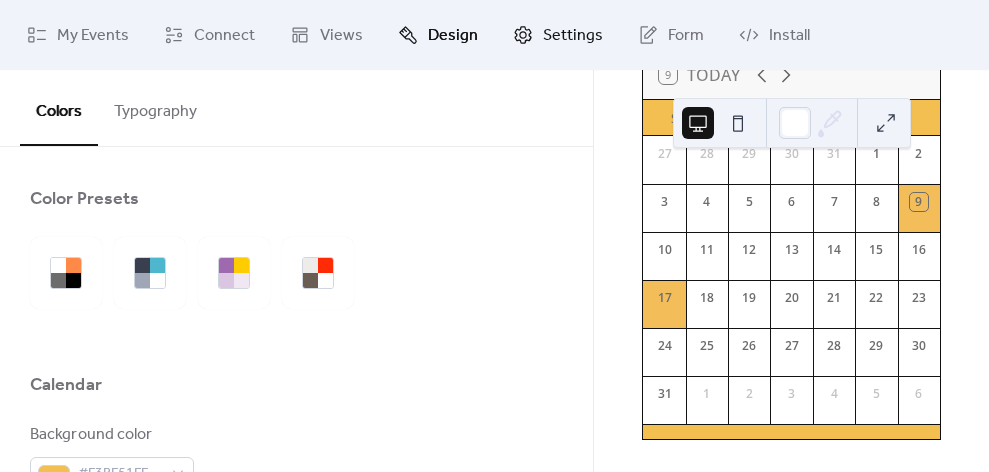 click on "Settings" at bounding box center (573, 36) 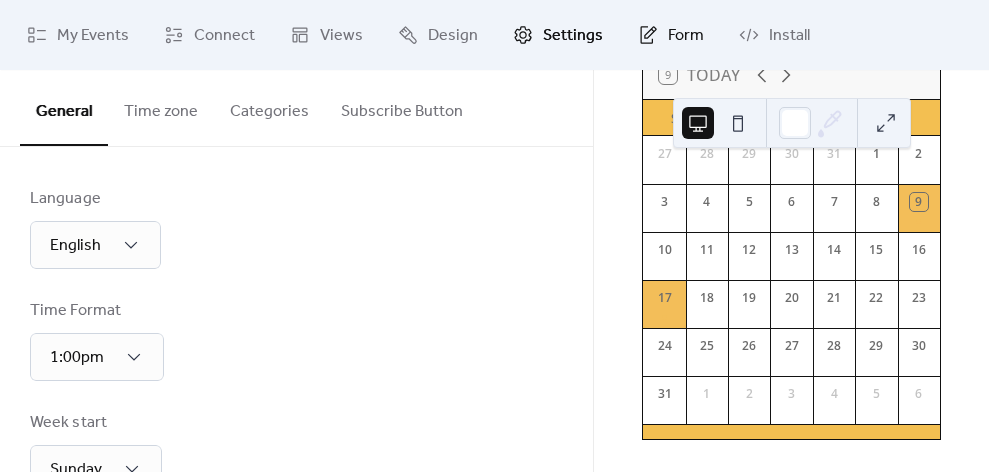 click on "Form" at bounding box center (686, 36) 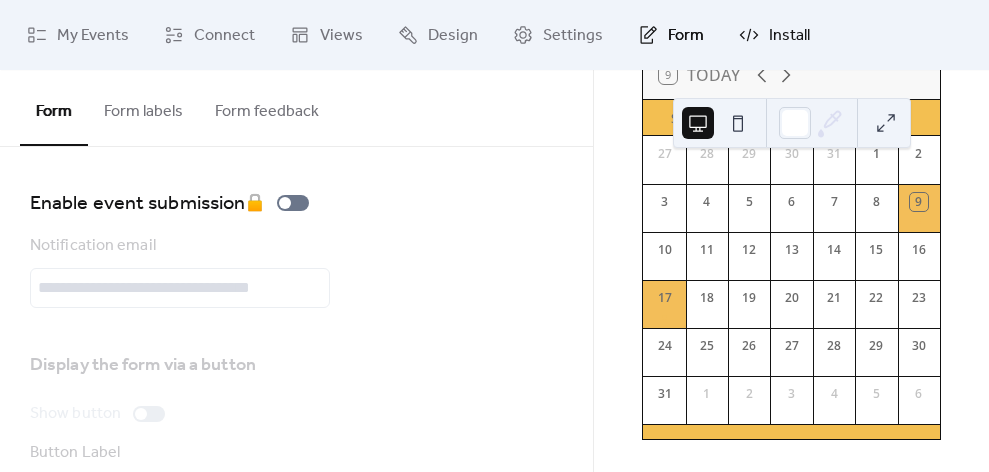 click on "Install" at bounding box center [789, 36] 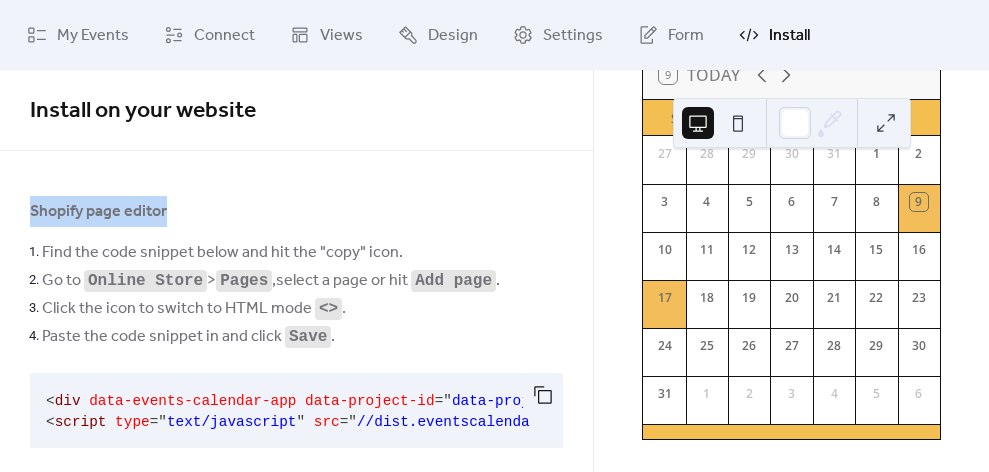 drag, startPoint x: 586, startPoint y: 171, endPoint x: 589, endPoint y: 203, distance: 32.140316 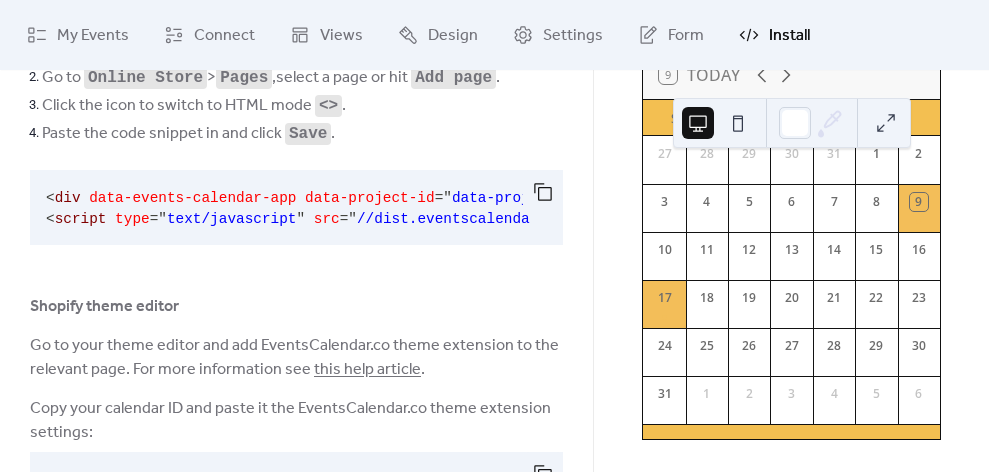 scroll, scrollTop: 197, scrollLeft: 0, axis: vertical 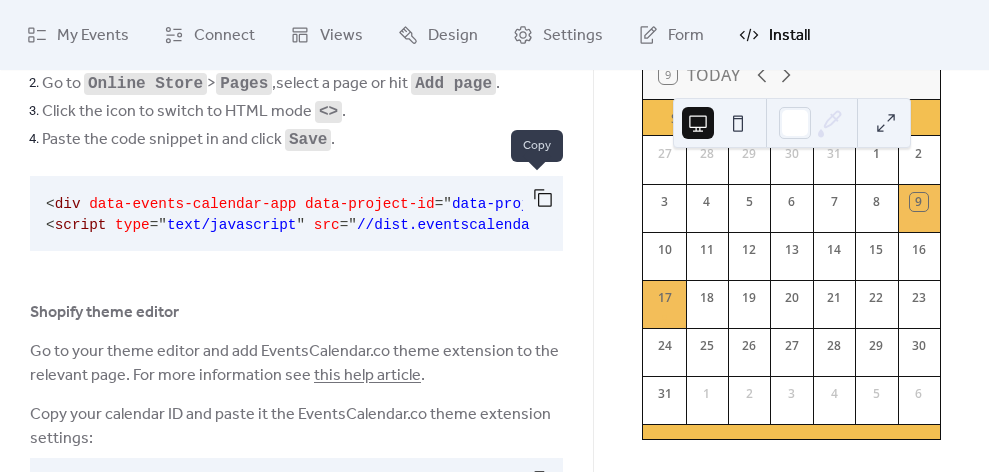 click at bounding box center (543, 198) 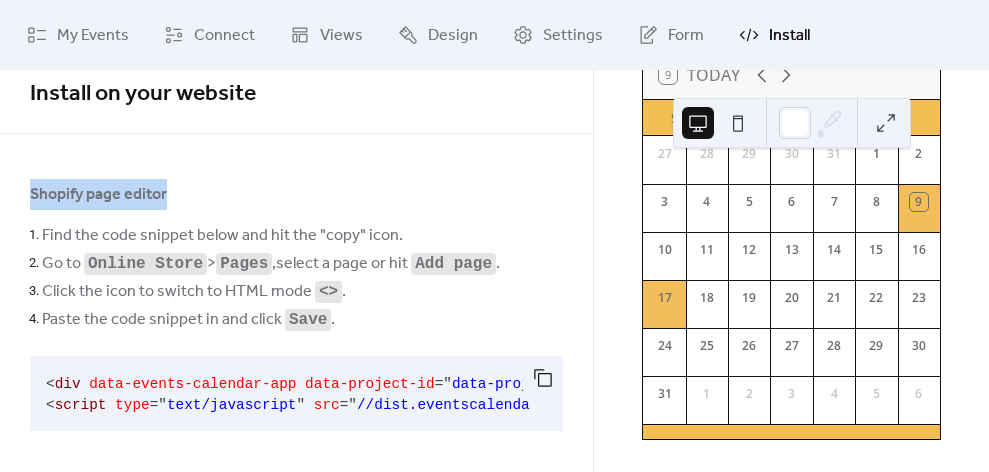 scroll, scrollTop: 0, scrollLeft: 0, axis: both 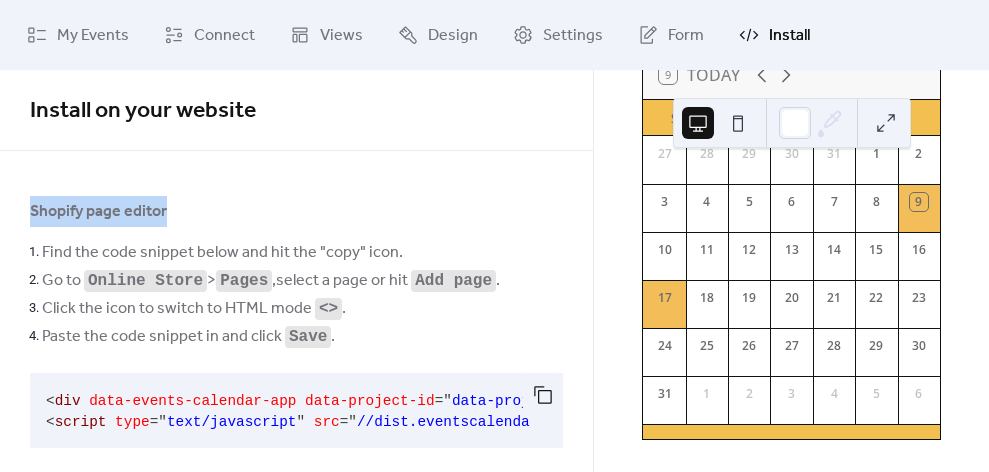 click at bounding box center (296, 183) 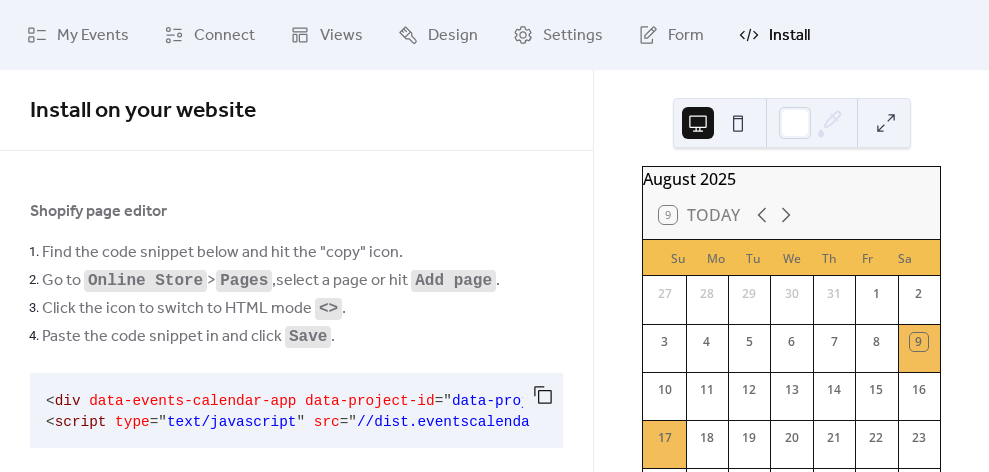 scroll, scrollTop: 0, scrollLeft: 0, axis: both 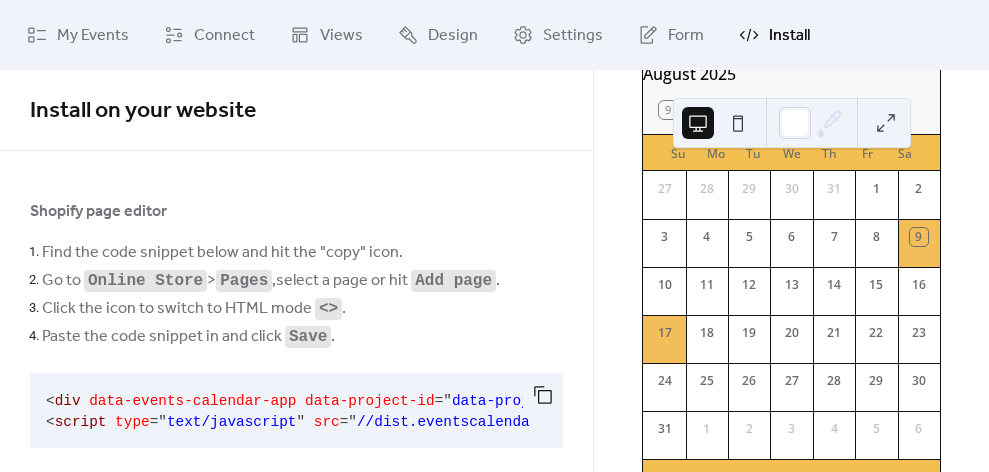 click at bounding box center [738, 123] 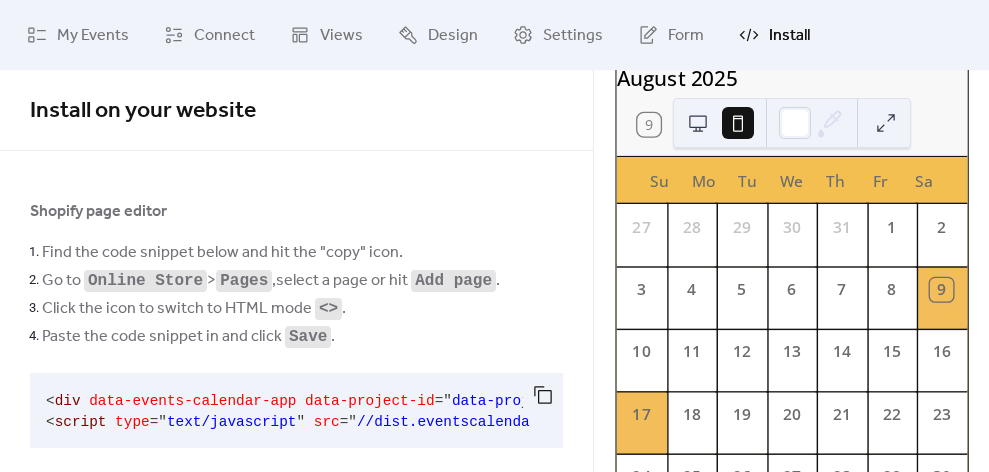 click at bounding box center [698, 123] 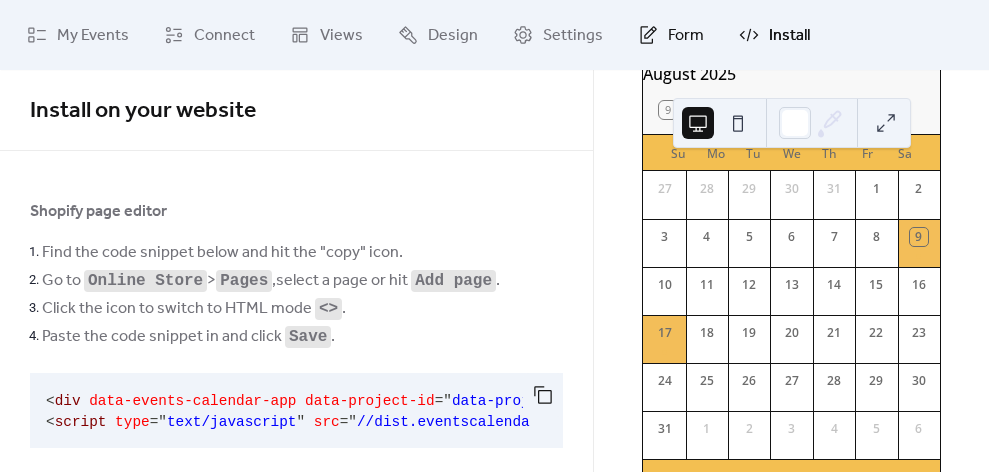 click on "Form" at bounding box center (671, 35) 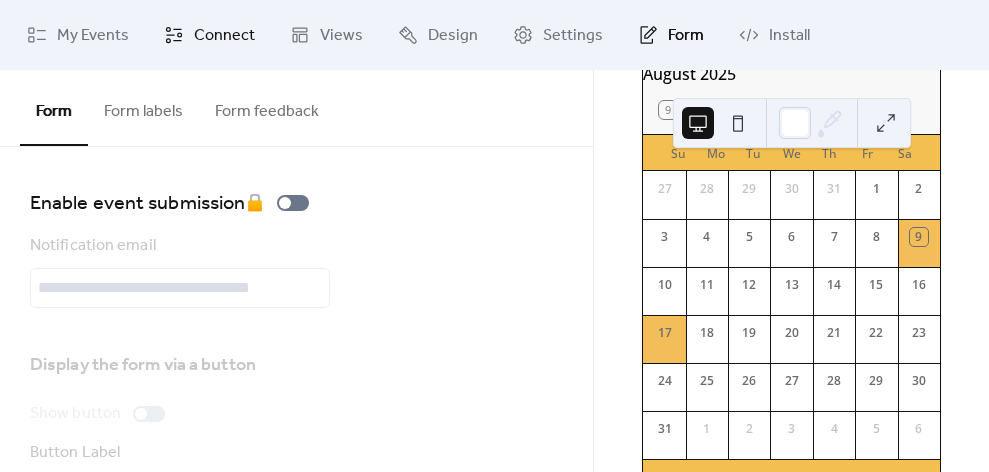 click on "Connect" at bounding box center (224, 36) 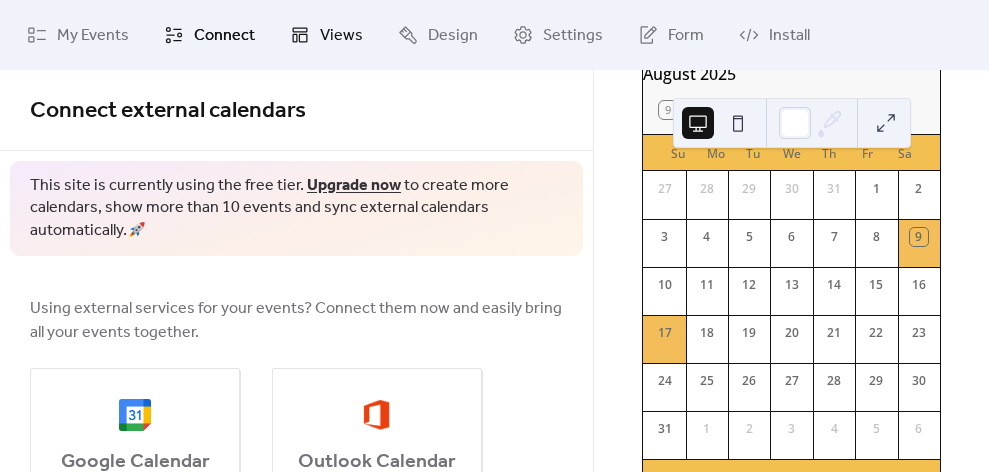 click on "Views" at bounding box center (341, 36) 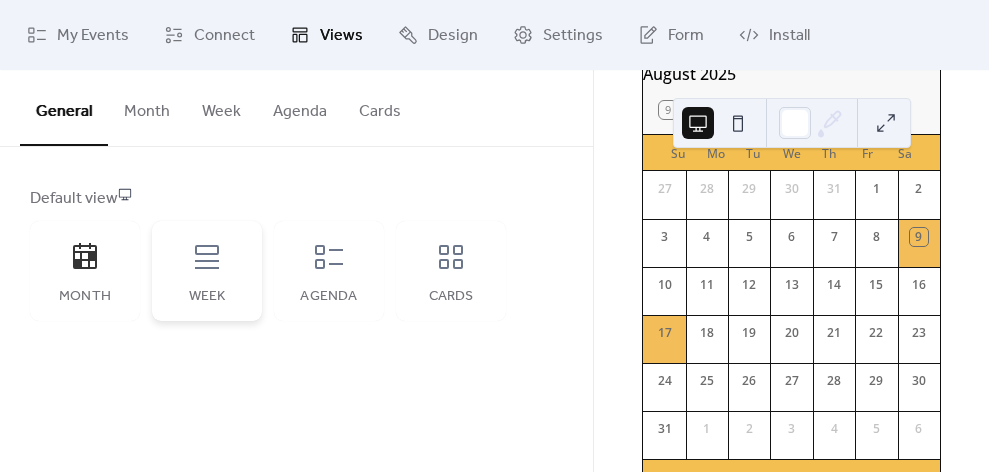 click 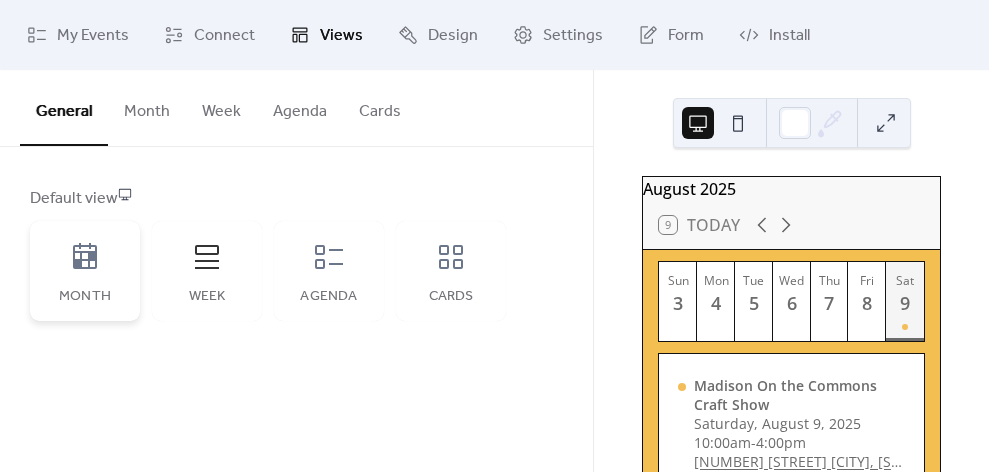 click 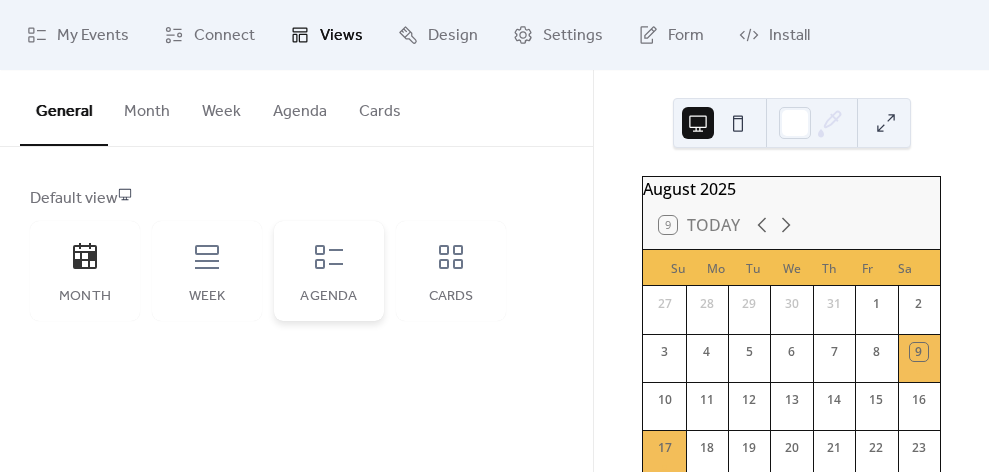 click 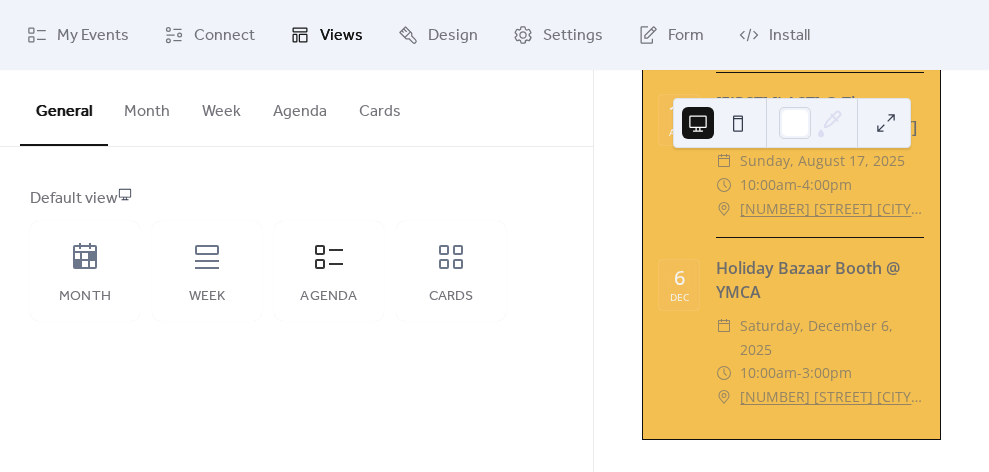 scroll, scrollTop: 400, scrollLeft: 0, axis: vertical 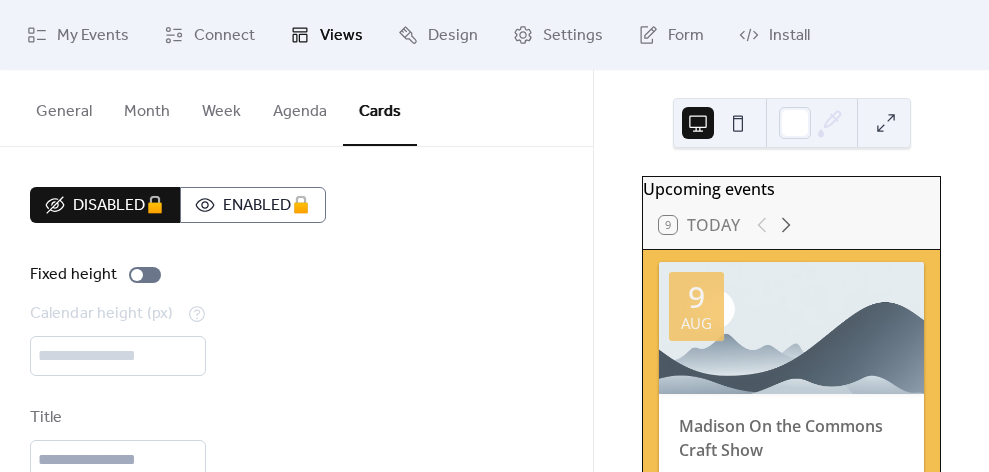 click on "Agenda" at bounding box center (300, 107) 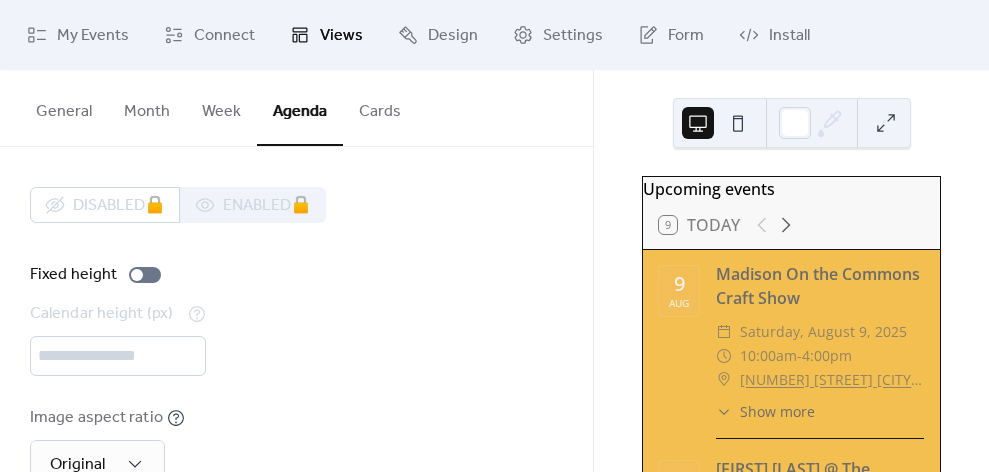 click on "General" at bounding box center (64, 107) 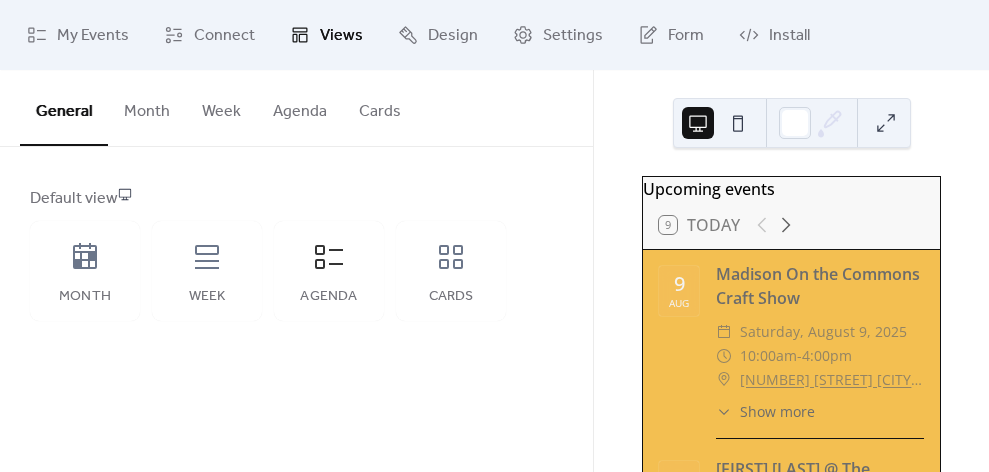 click on "Month" at bounding box center [147, 107] 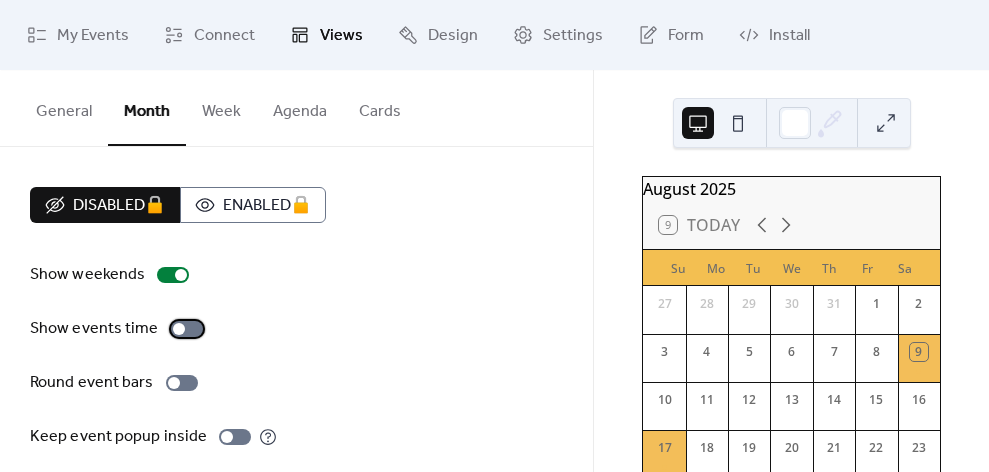click at bounding box center (187, 329) 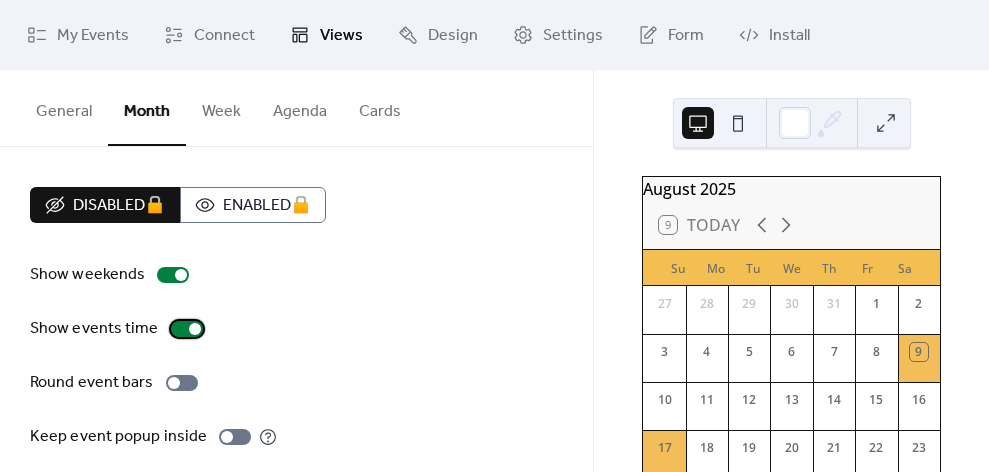 click at bounding box center [187, 329] 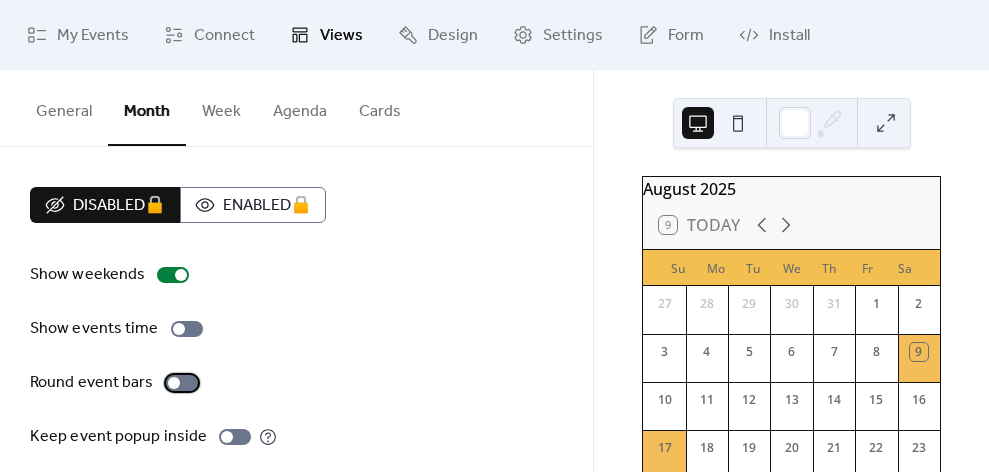 click at bounding box center (182, 383) 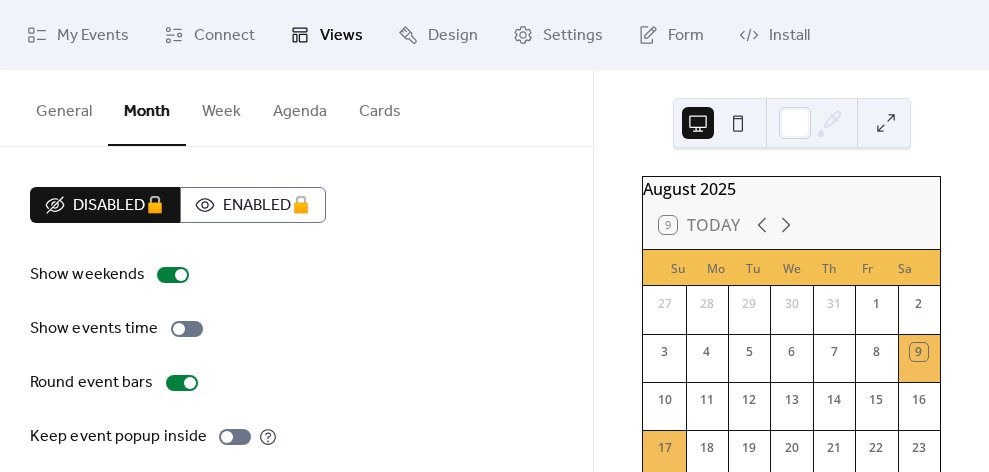 drag, startPoint x: 584, startPoint y: 190, endPoint x: 588, endPoint y: 201, distance: 11.7046995 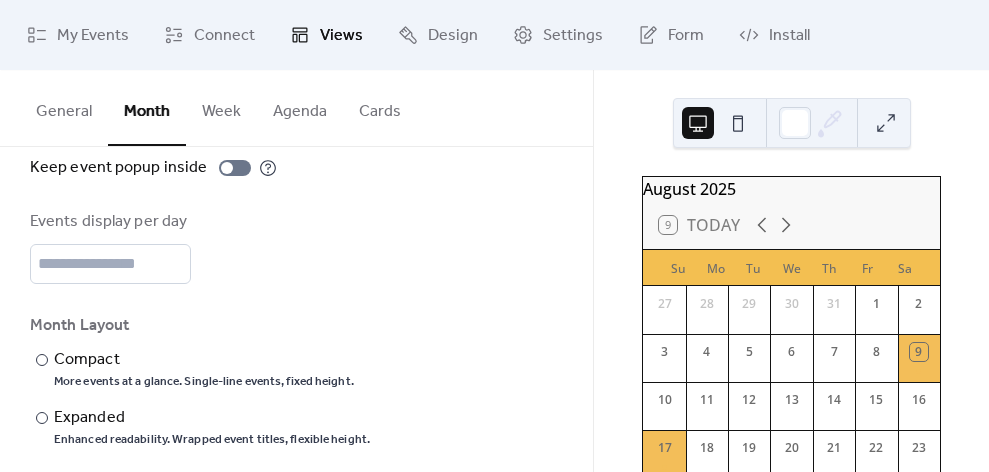 scroll, scrollTop: 284, scrollLeft: 0, axis: vertical 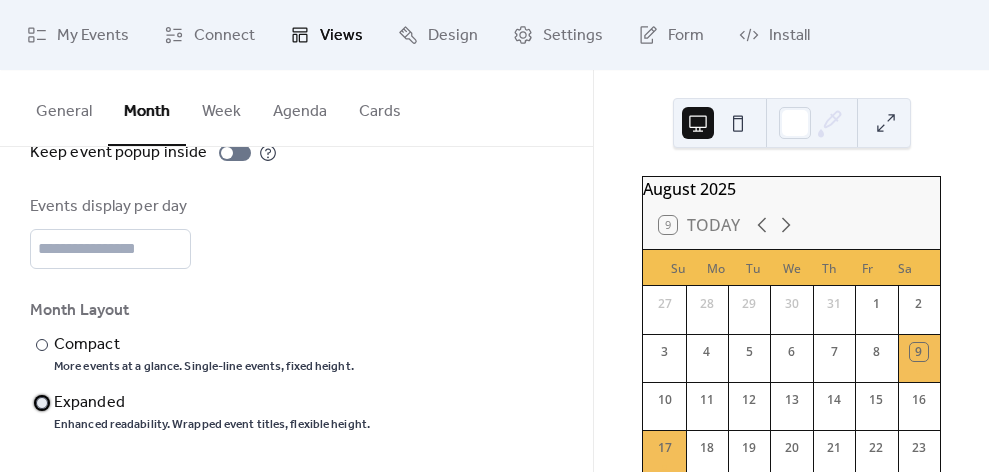 click on "Expanded" at bounding box center (210, 403) 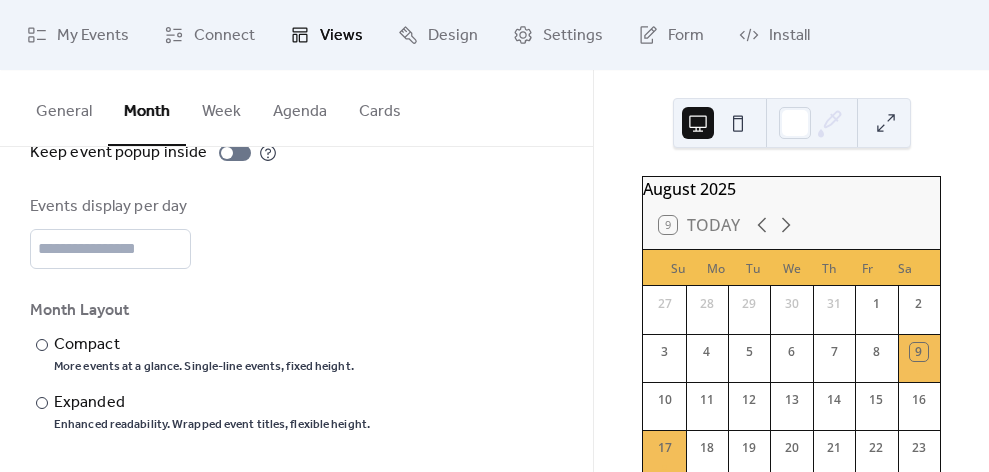 click on "​ Compact More events at a glance. Single-line events, fixed height. ​ Expanded Enhanced readability. Wrapped event titles, flexible height." at bounding box center (296, 383) 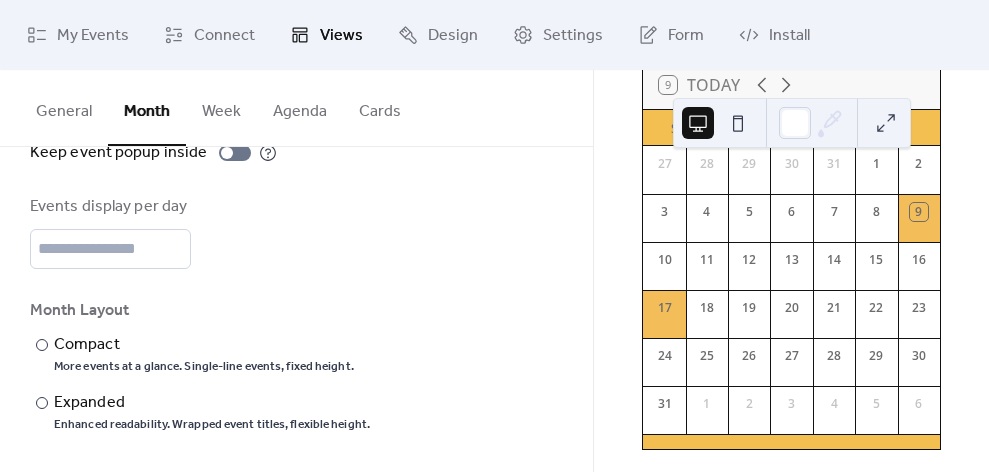 scroll, scrollTop: 161, scrollLeft: 0, axis: vertical 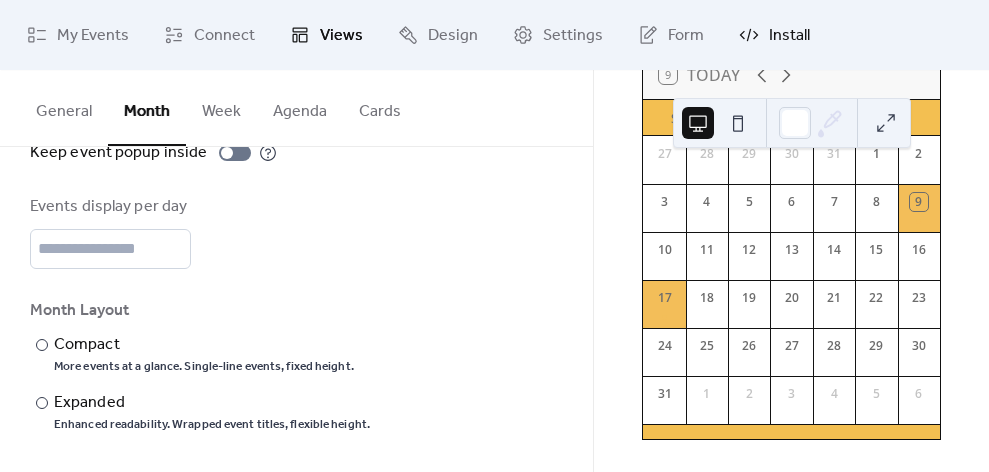click on "Install" at bounding box center (774, 35) 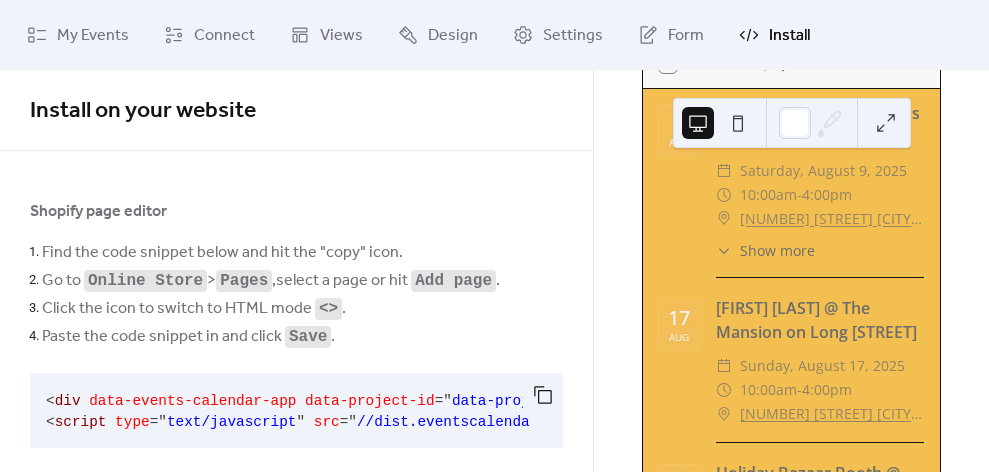 scroll, scrollTop: 0, scrollLeft: 0, axis: both 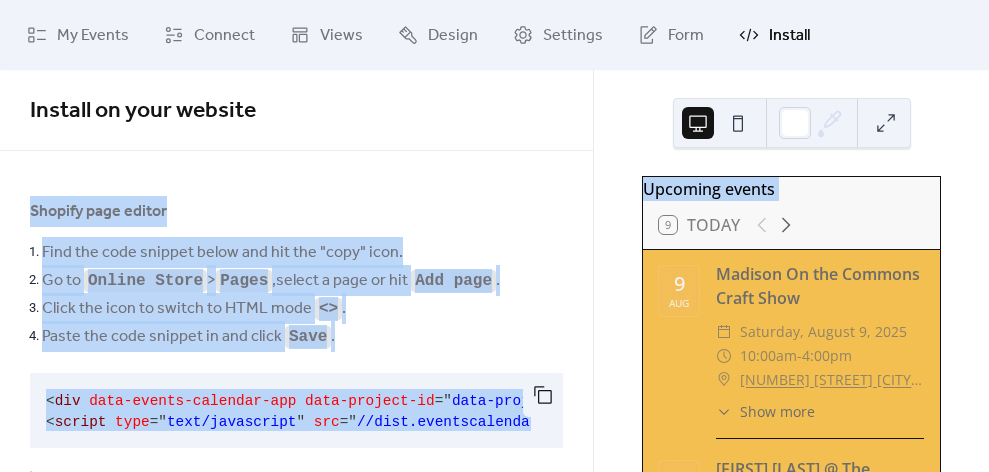 drag, startPoint x: 586, startPoint y: 116, endPoint x: 599, endPoint y: 245, distance: 129.65338 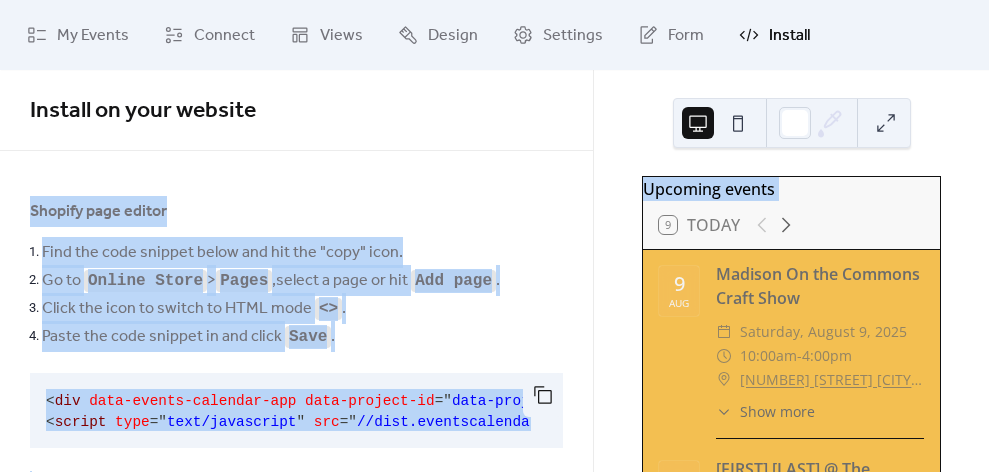 click on "Click the icon to switch to HTML mode   <> ." at bounding box center (302, 308) 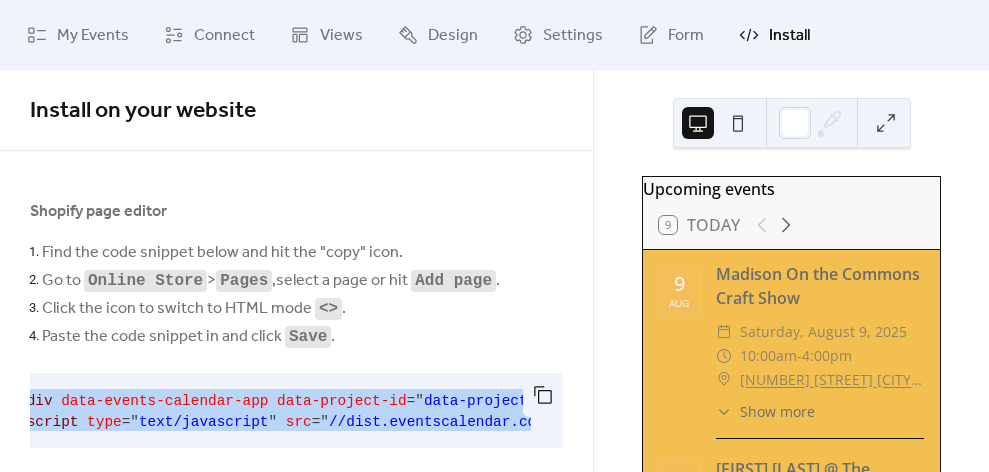 scroll, scrollTop: 0, scrollLeft: 218, axis: horizontal 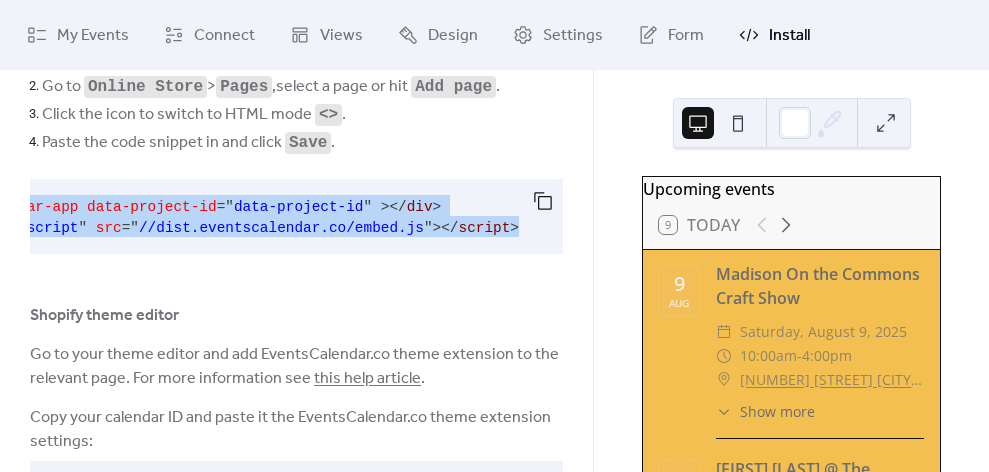 drag, startPoint x: 46, startPoint y: 396, endPoint x: 508, endPoint y: 228, distance: 491.59738 